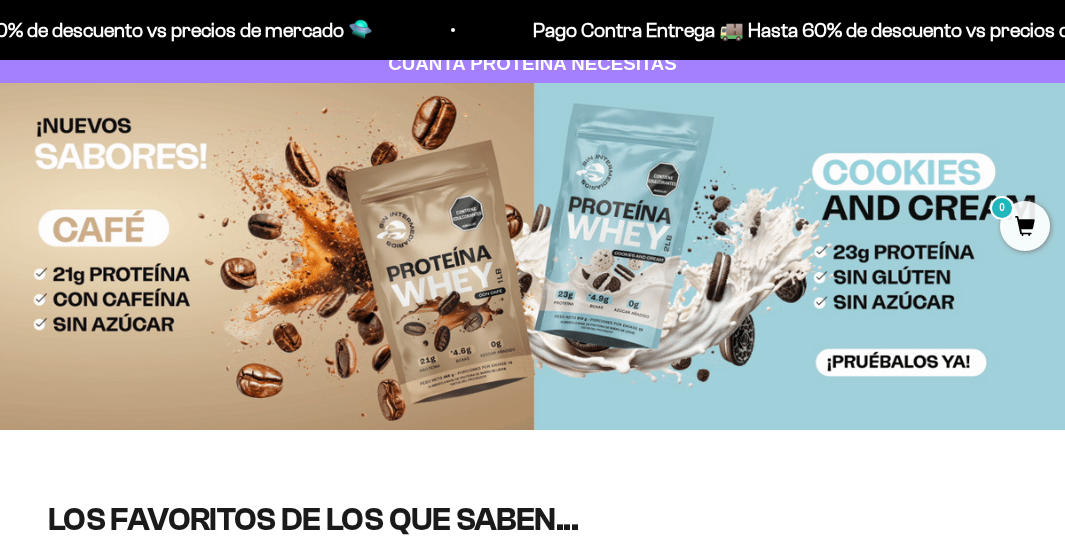 scroll, scrollTop: 0, scrollLeft: 0, axis: both 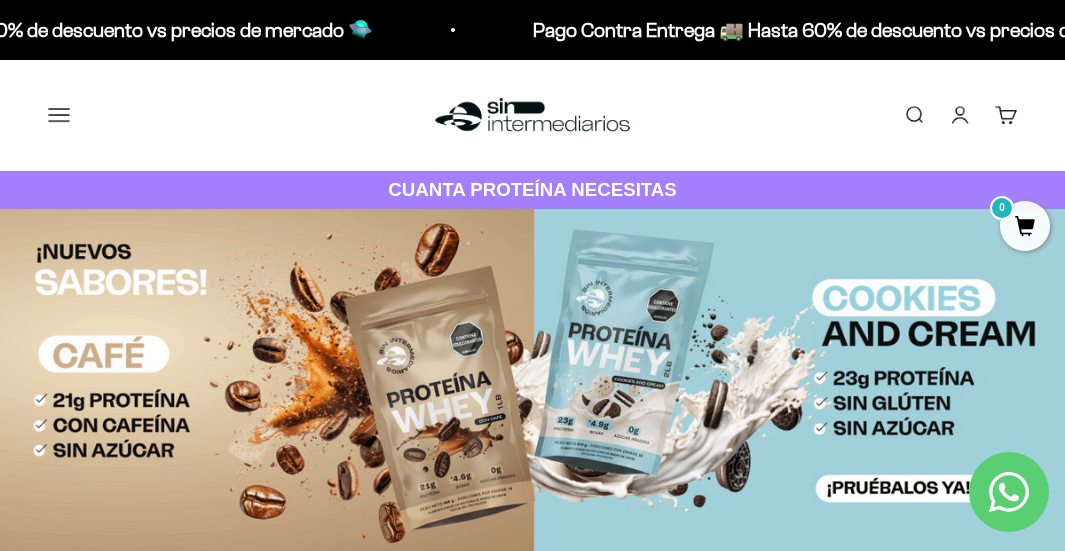 click on "Iniciar sesión" at bounding box center [960, 115] 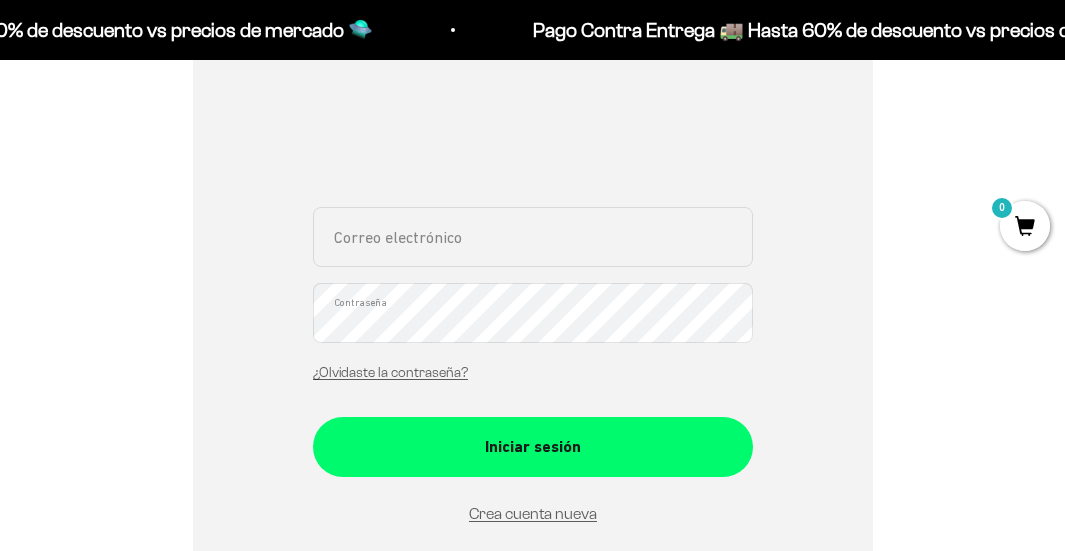 scroll, scrollTop: 400, scrollLeft: 0, axis: vertical 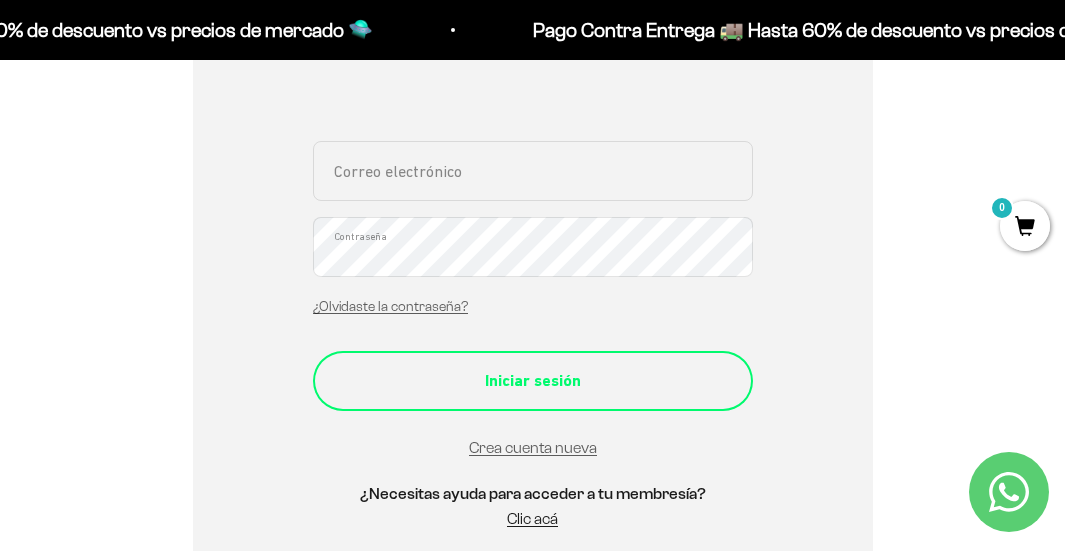 type on "[EMAIL]" 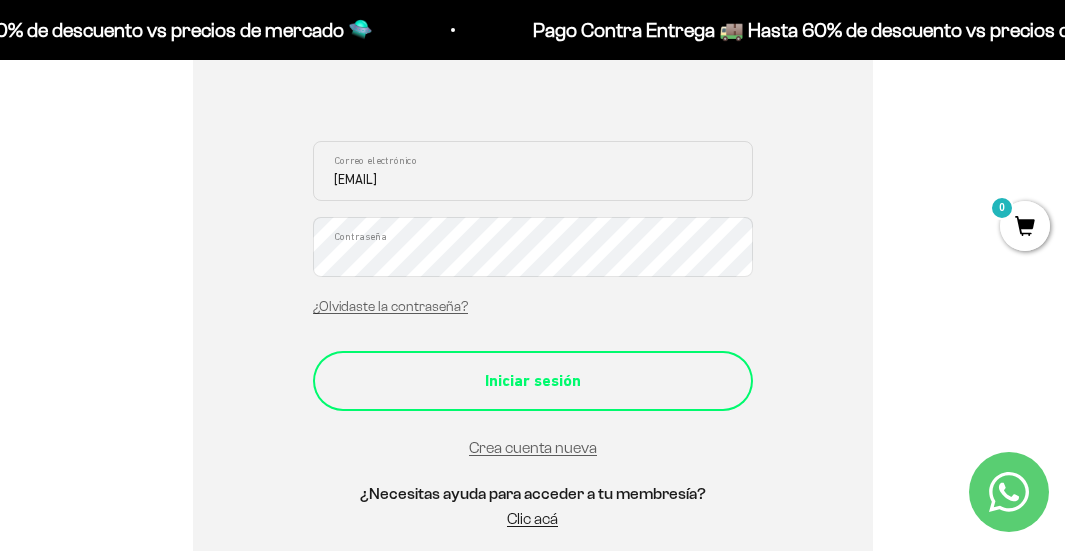 click on "Iniciar sesión" at bounding box center (533, 381) 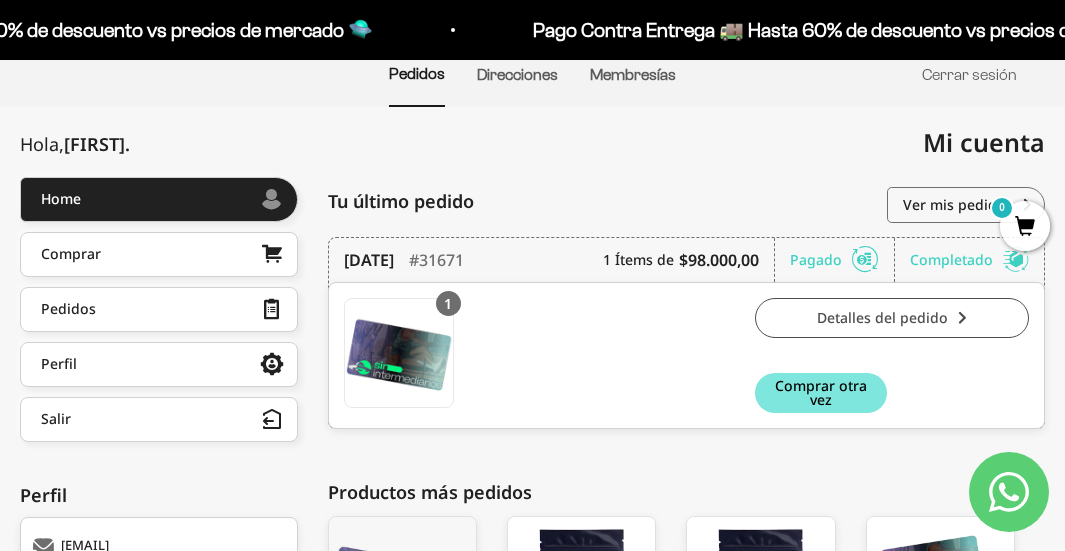 scroll, scrollTop: 0, scrollLeft: 0, axis: both 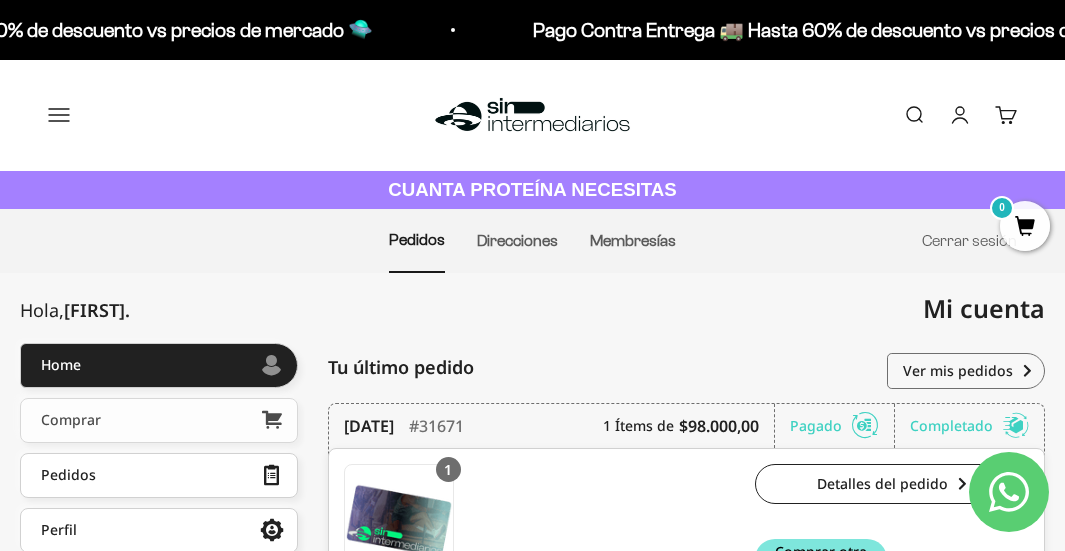 click on "Comprar" at bounding box center [159, 420] 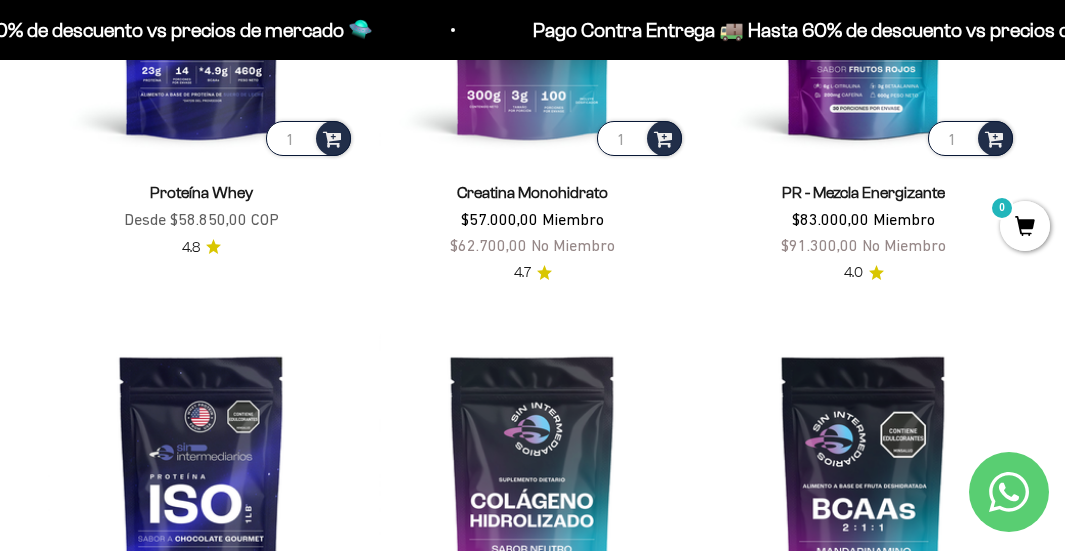 scroll, scrollTop: 1200, scrollLeft: 0, axis: vertical 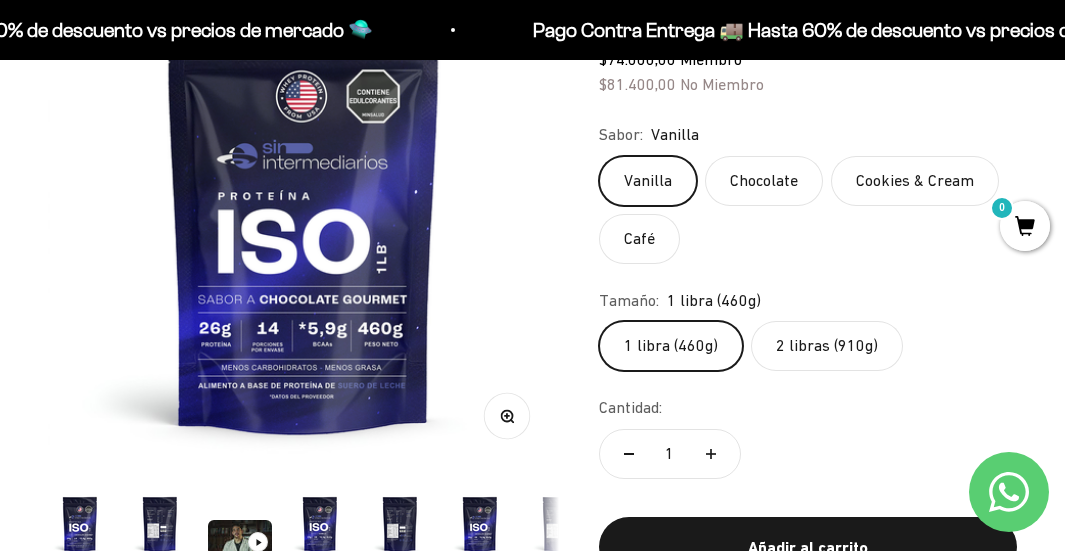 click on "2 libras (910g)" 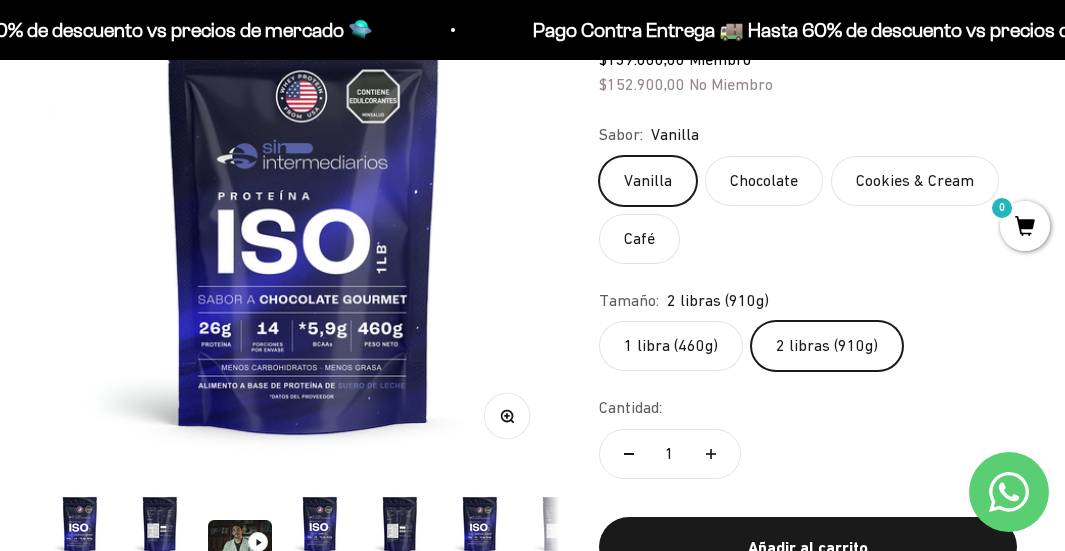 scroll, scrollTop: 0, scrollLeft: 1569, axis: horizontal 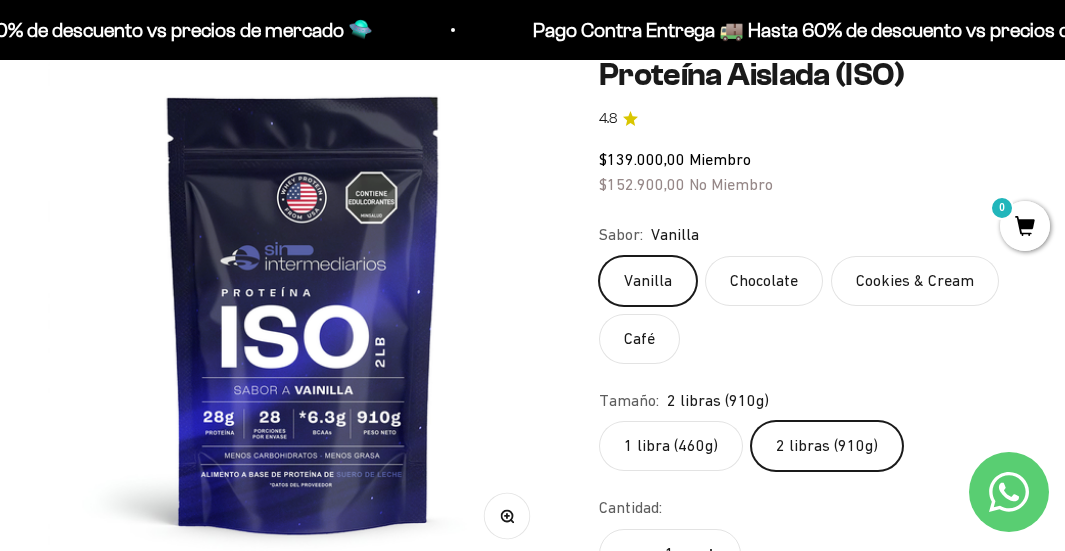 click on "Cookies & Cream" 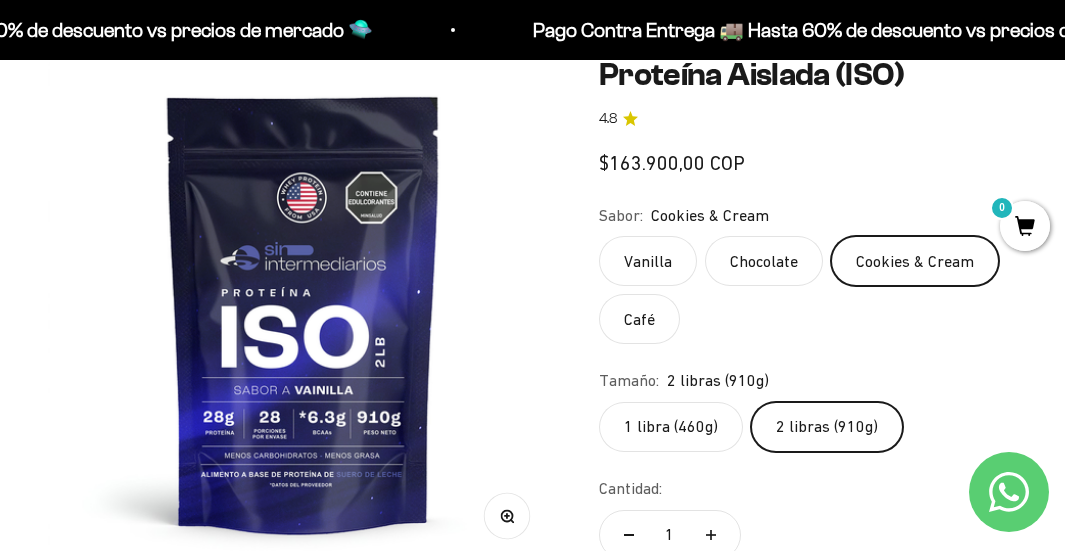 scroll, scrollTop: 0, scrollLeft: 3660, axis: horizontal 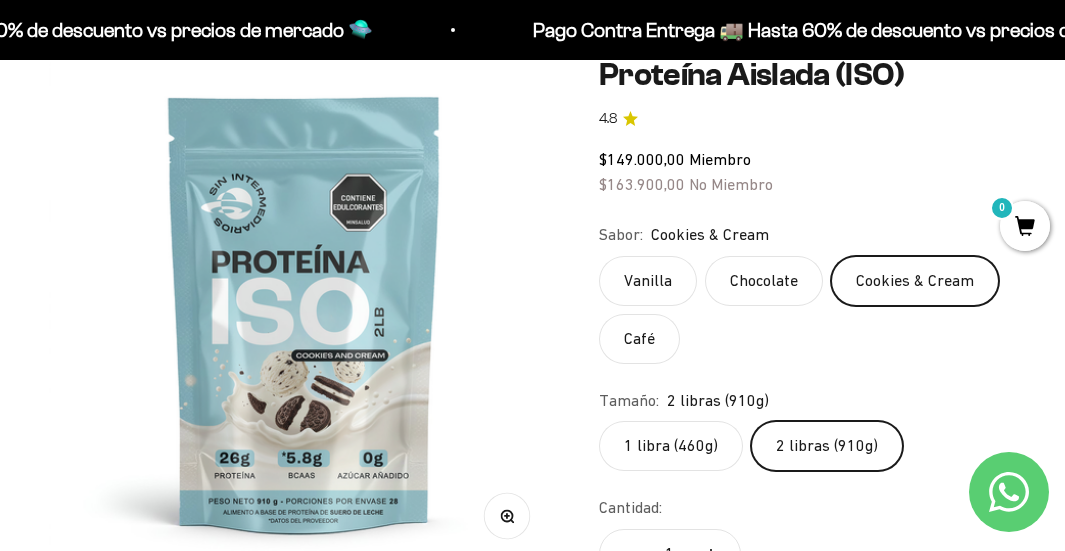 click on "1 libra (460g)" 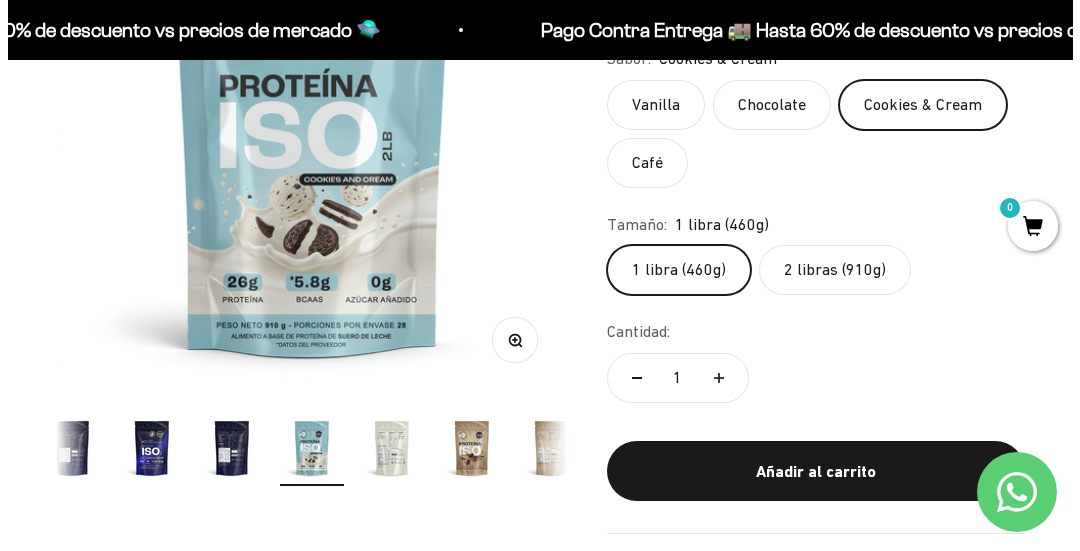 scroll, scrollTop: 400, scrollLeft: 0, axis: vertical 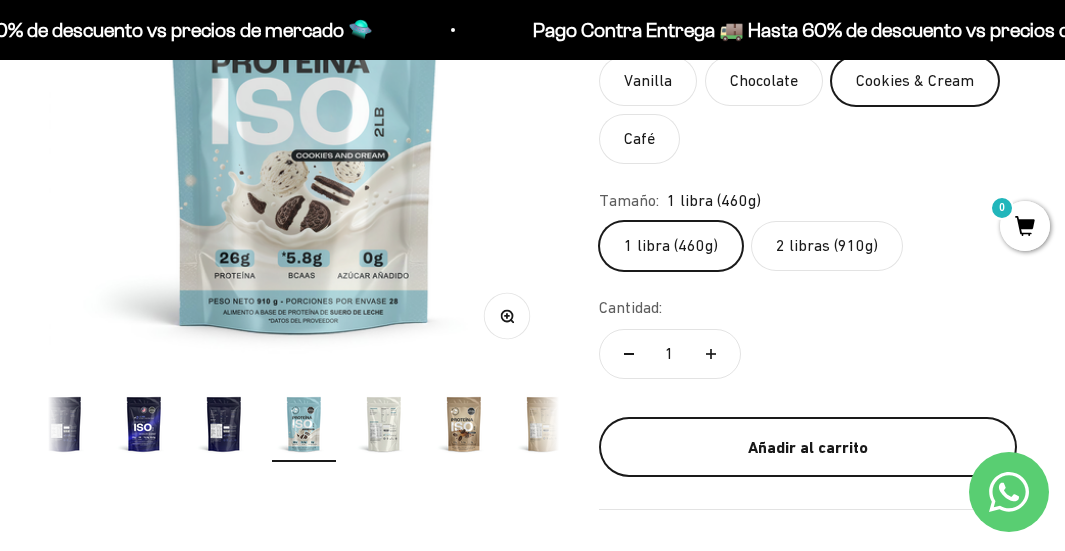 click on "Añadir al carrito" at bounding box center [808, 447] 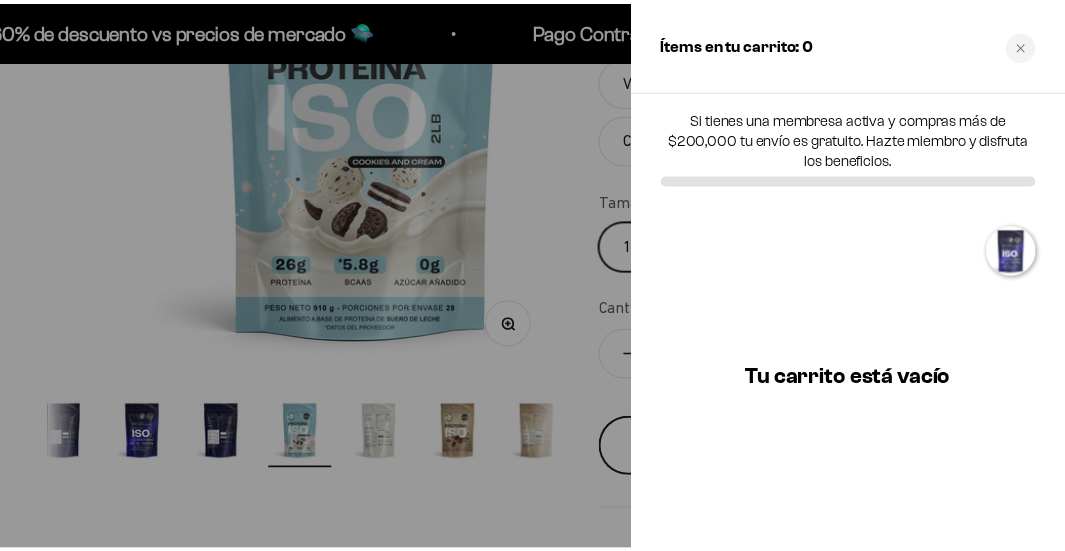 scroll, scrollTop: 0, scrollLeft: 3718, axis: horizontal 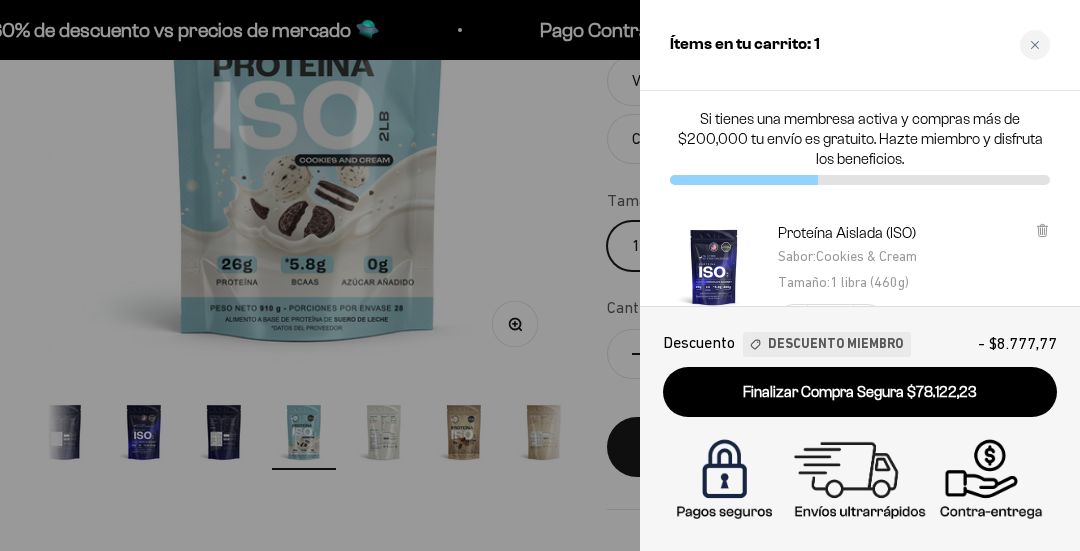 click at bounding box center [540, 275] 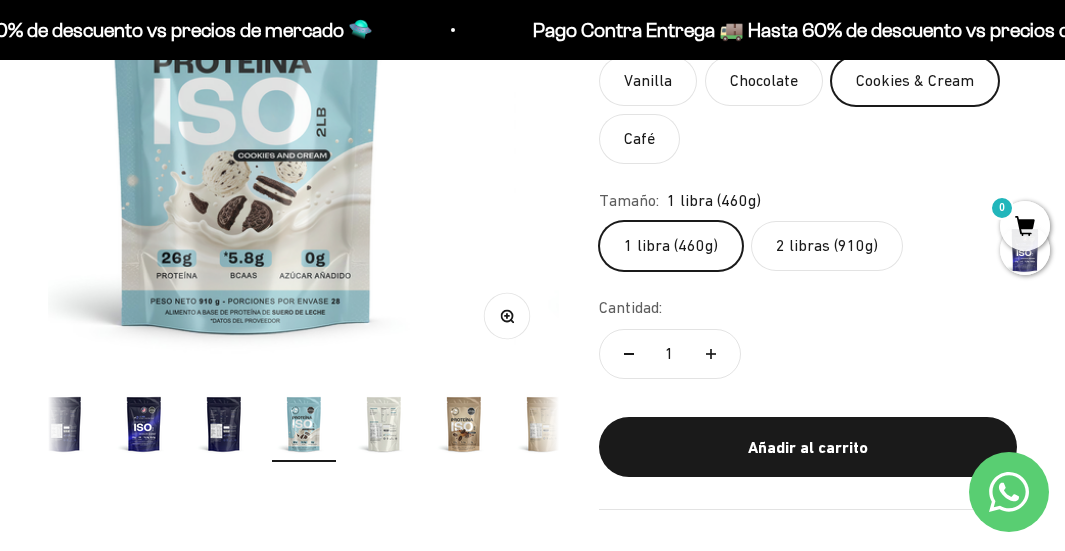 scroll, scrollTop: 0, scrollLeft: 3660, axis: horizontal 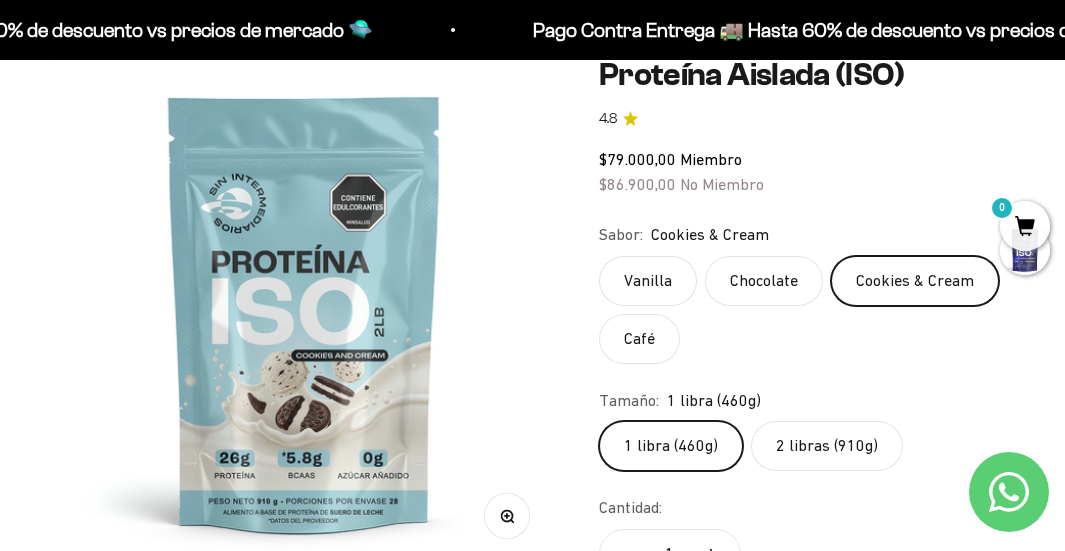 click on "Vanilla" 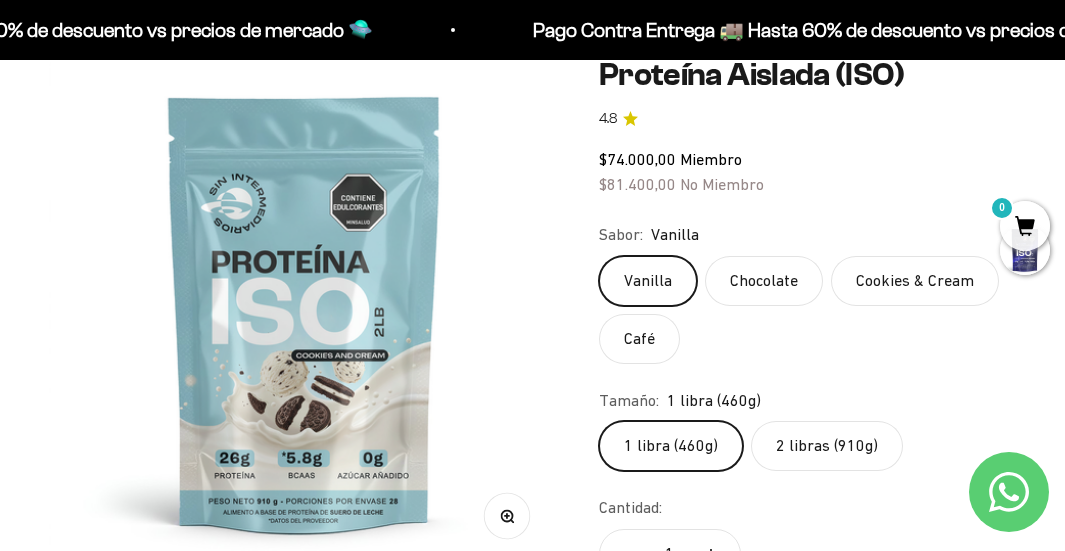 click on "2 libras (910g)" 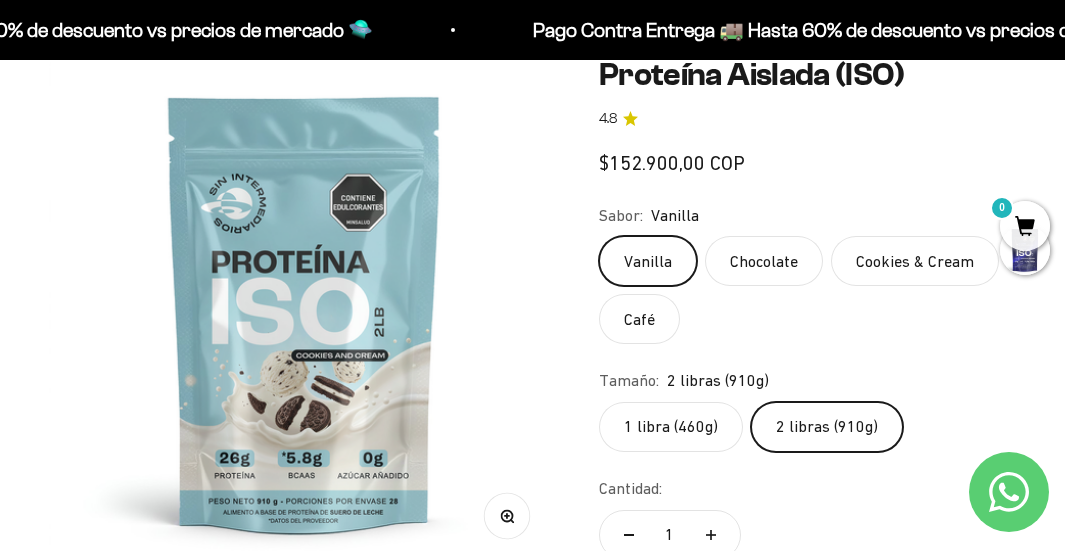 scroll, scrollTop: 0, scrollLeft: 1569, axis: horizontal 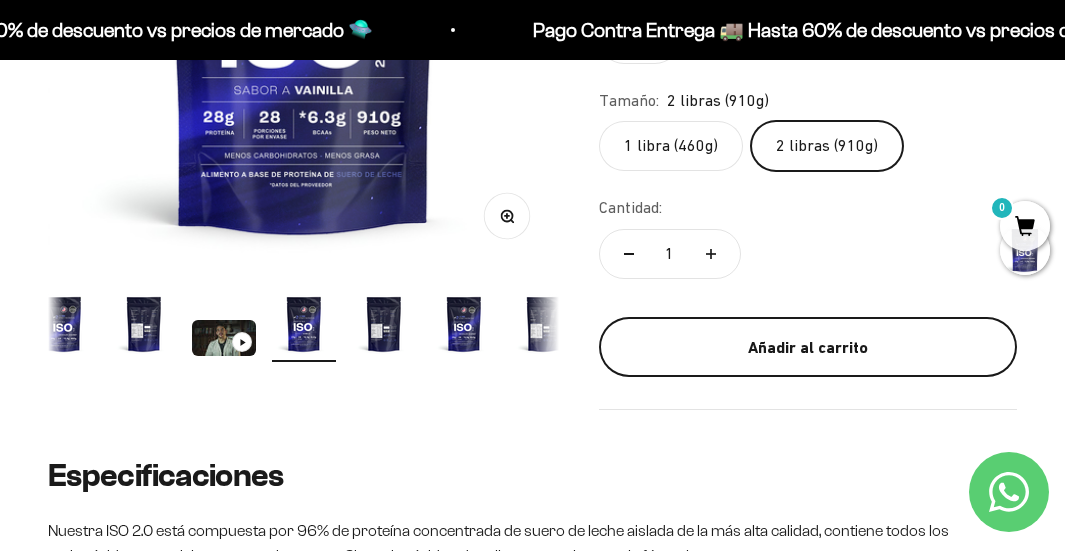 click on "Añadir al carrito" at bounding box center (808, 348) 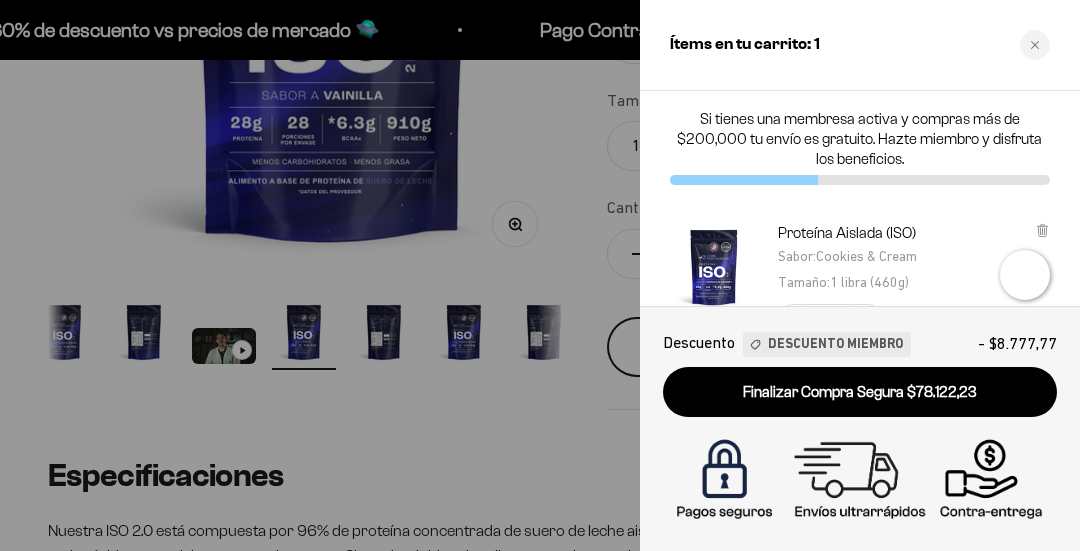 scroll, scrollTop: 0, scrollLeft: 1593, axis: horizontal 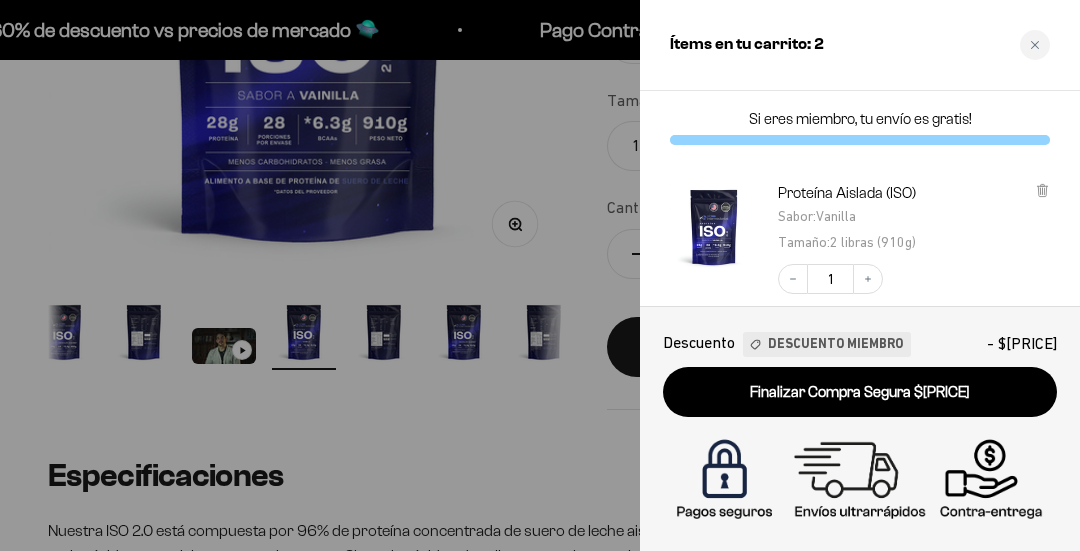 click at bounding box center [540, 275] 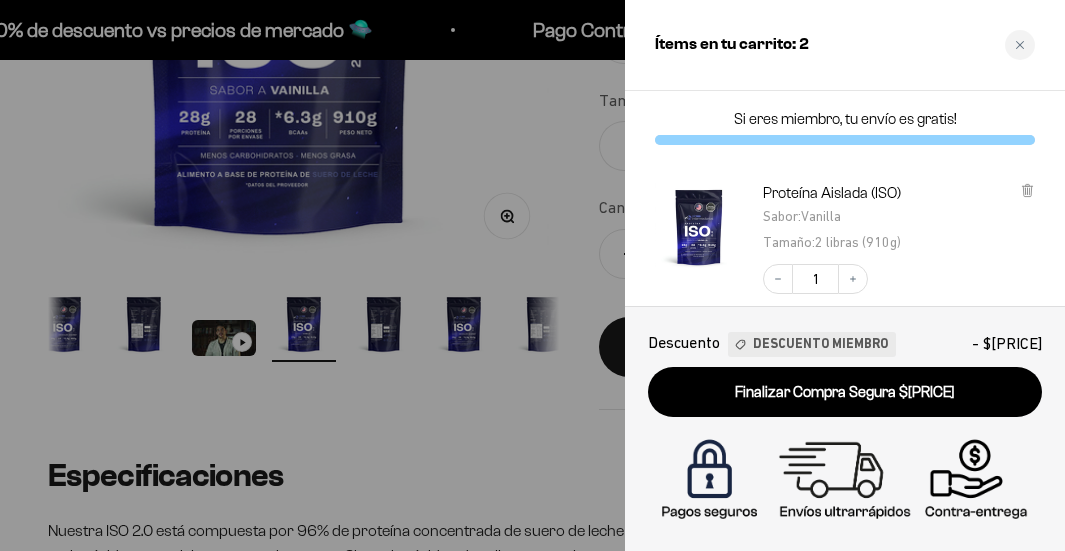 scroll, scrollTop: 0, scrollLeft: 1569, axis: horizontal 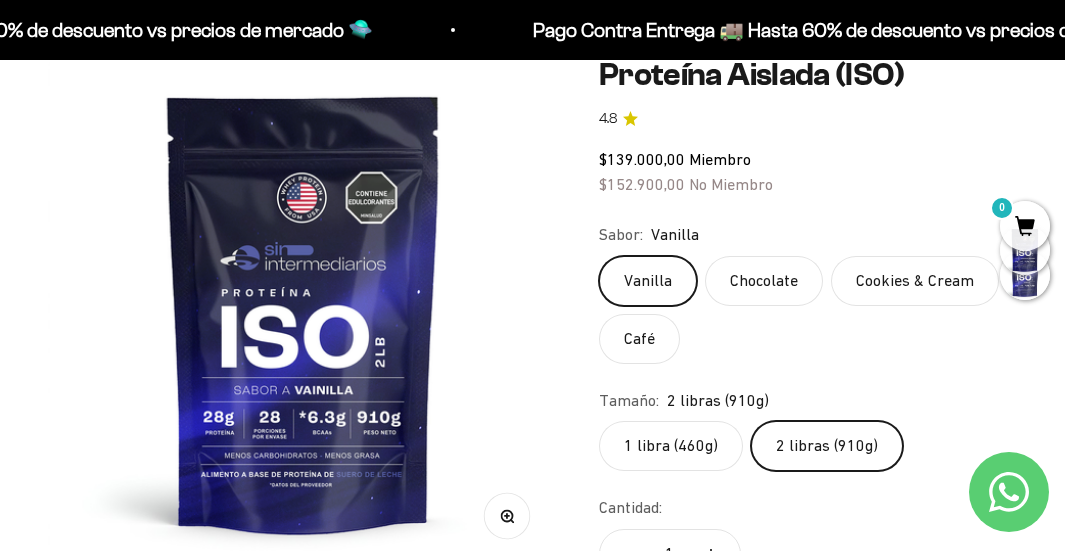 click on "Chocolate" 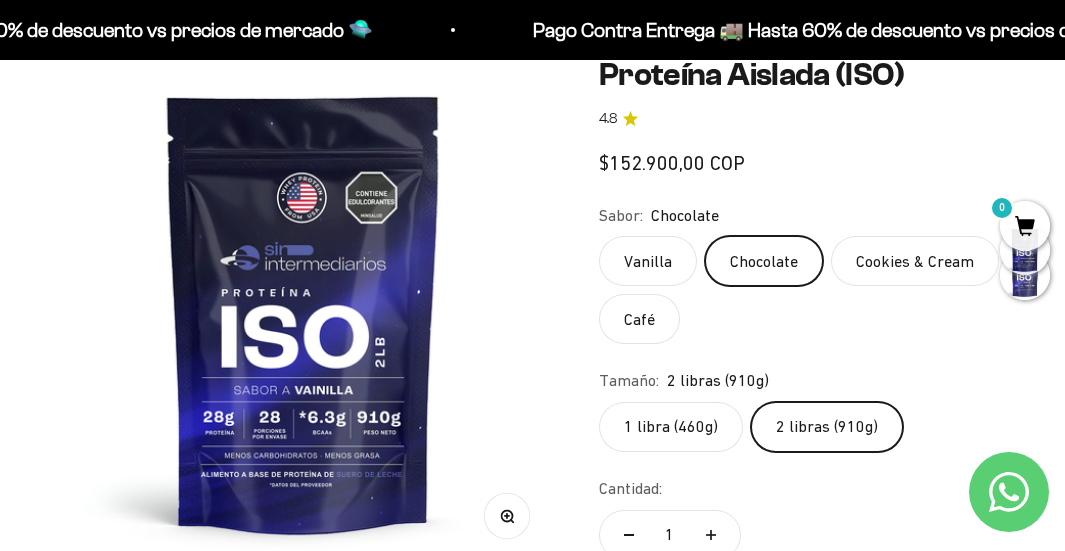 scroll, scrollTop: 0, scrollLeft: 2614, axis: horizontal 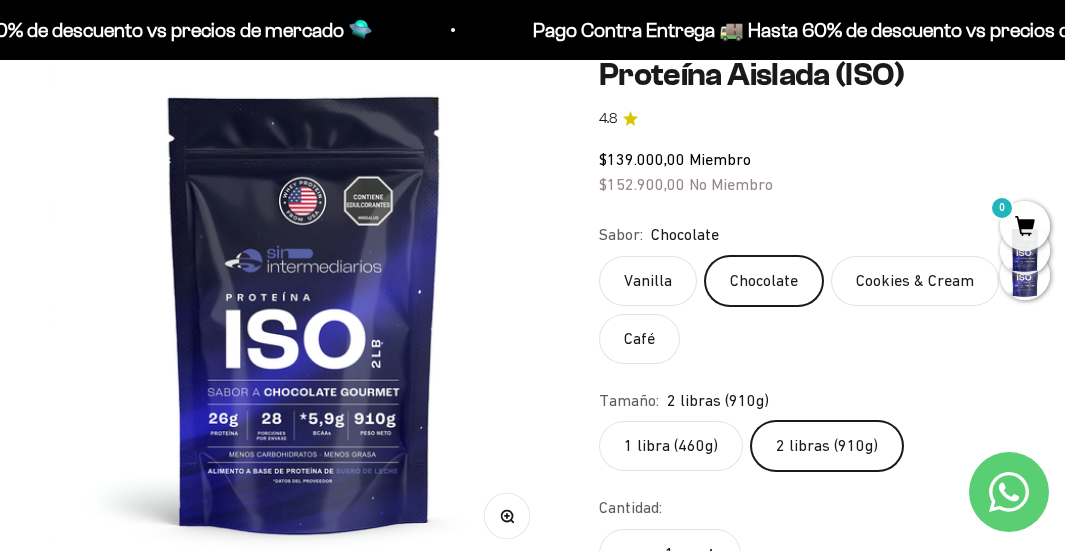 click on "1 libra (460g)" 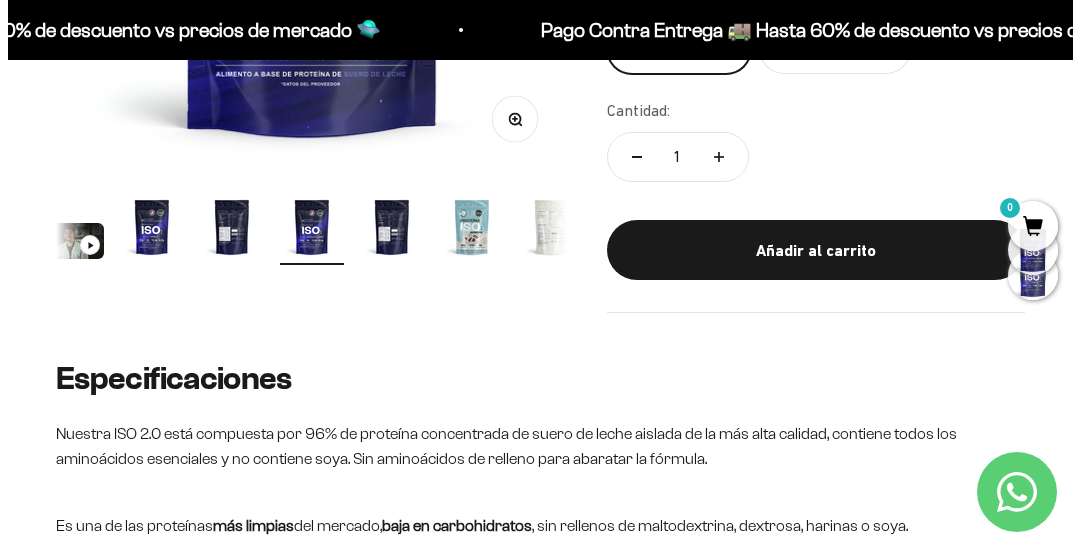scroll, scrollTop: 600, scrollLeft: 0, axis: vertical 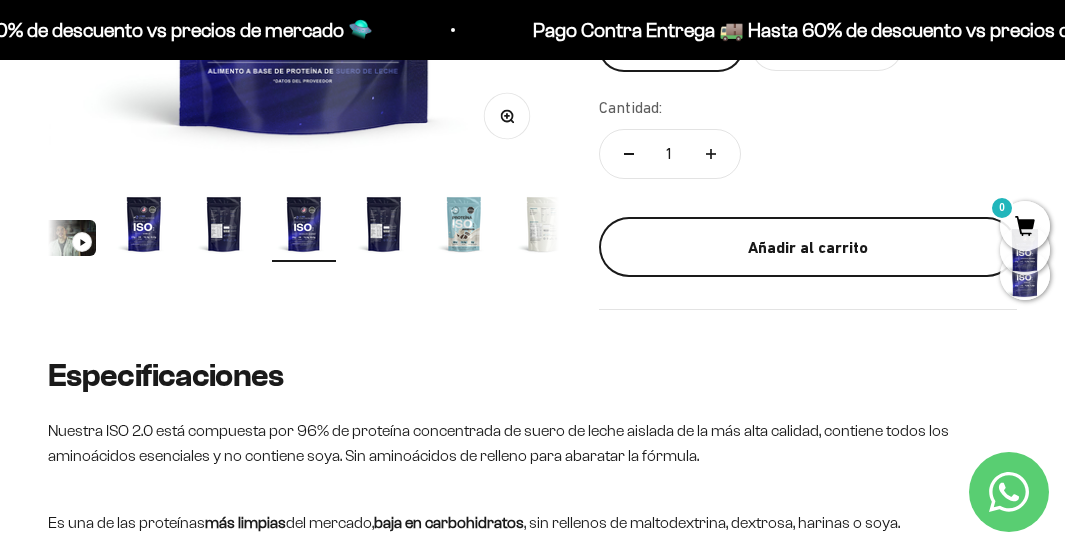 click on "Añadir al carrito" at bounding box center (808, 247) 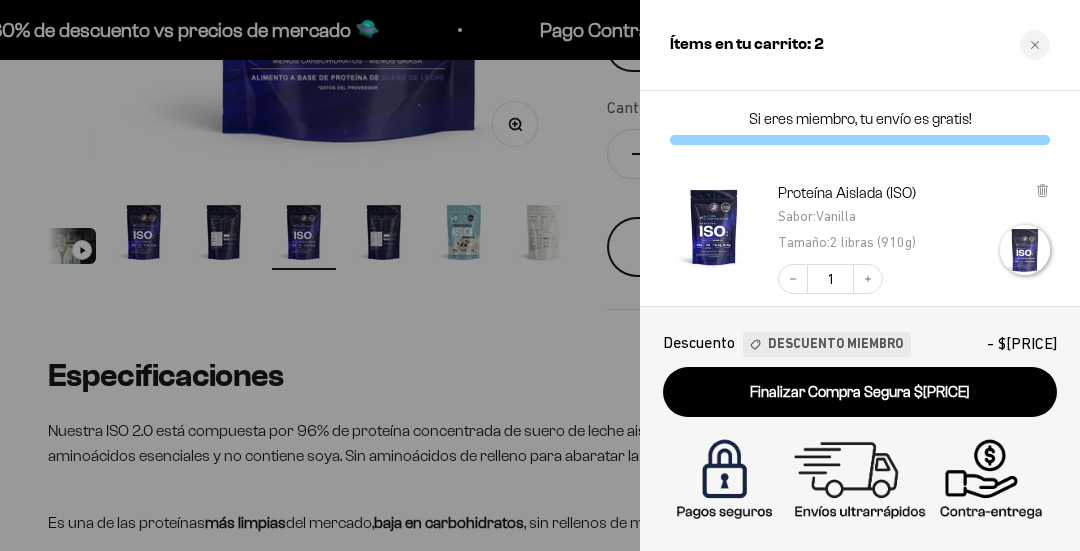 scroll, scrollTop: 0, scrollLeft: 2656, axis: horizontal 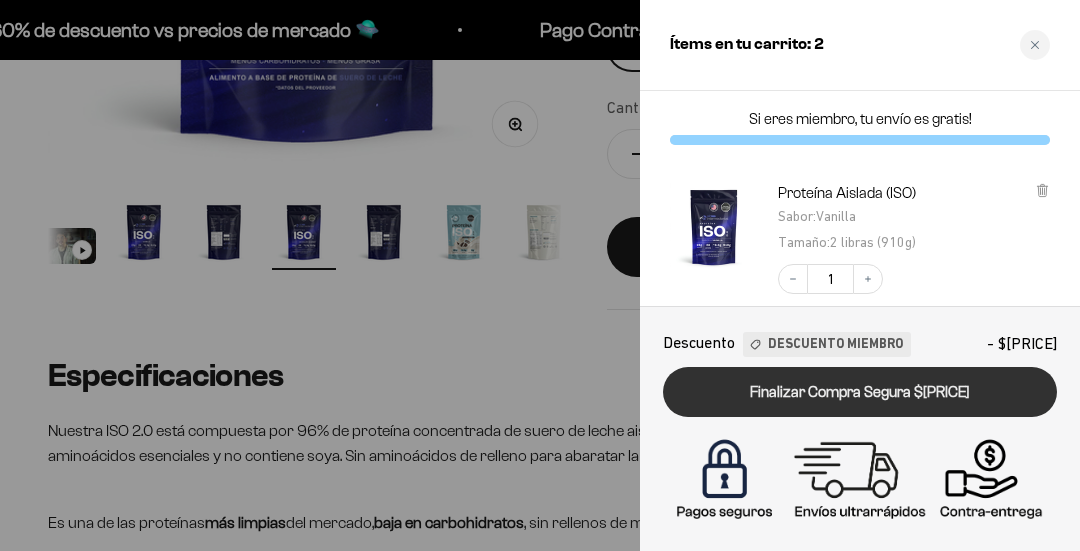 click on "Finalizar Compra Segura $215.577,79" at bounding box center (860, 392) 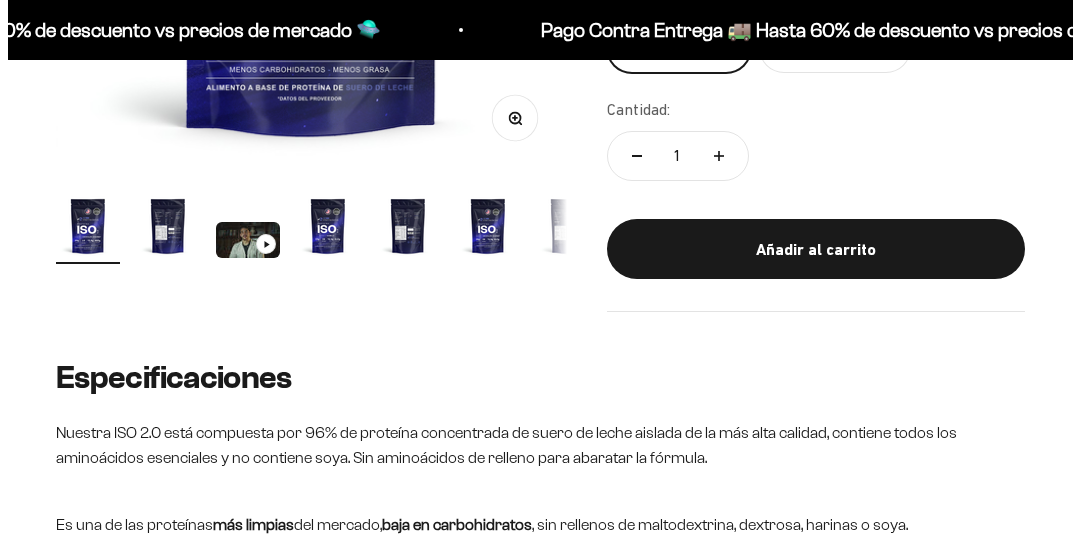 scroll, scrollTop: 0, scrollLeft: 0, axis: both 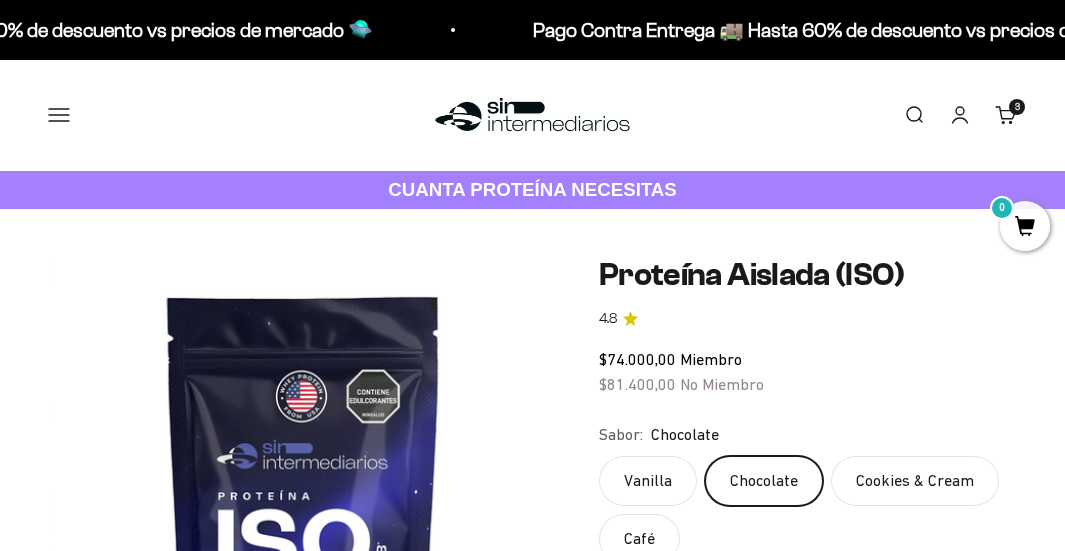 click on "Menú" at bounding box center [59, 115] 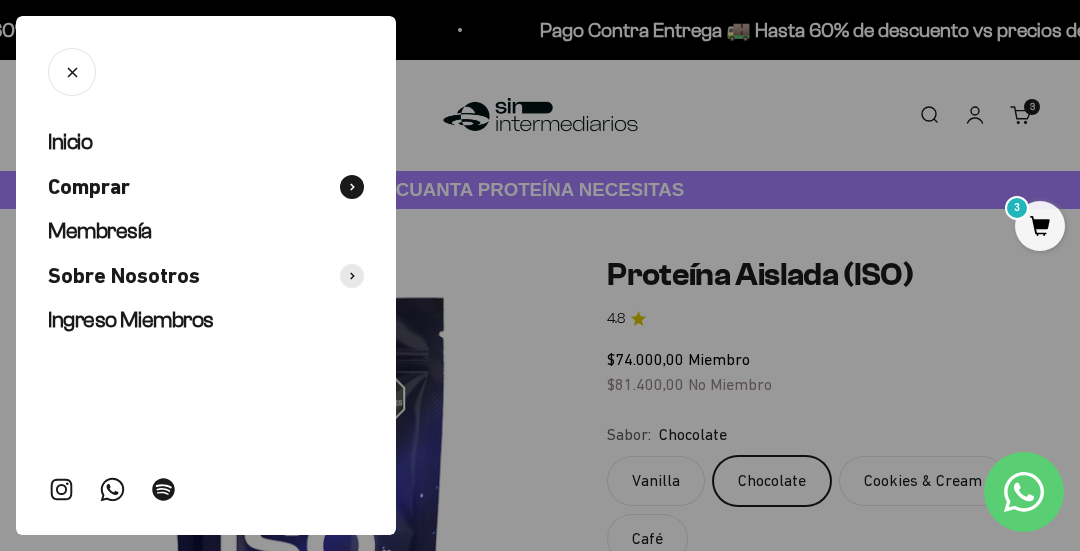 scroll, scrollTop: 0, scrollLeft: 0, axis: both 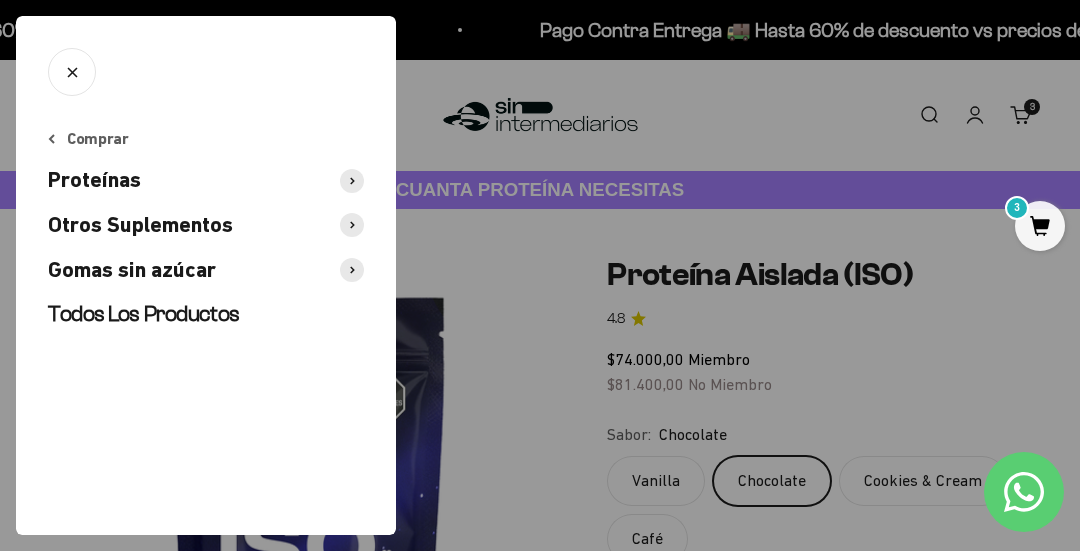 click on "Otros Suplementos" at bounding box center (140, 225) 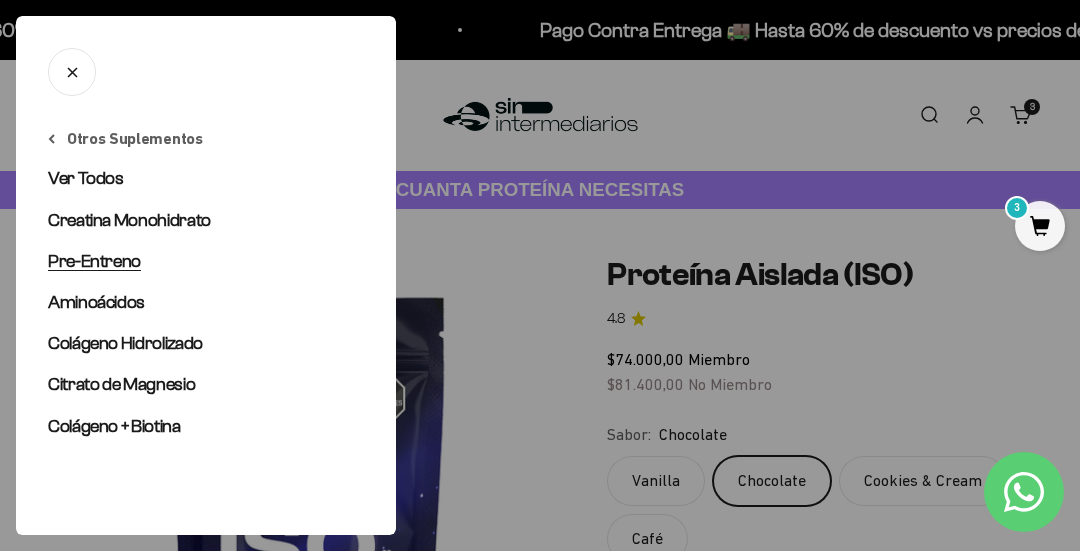 click on "Pre-Entreno" at bounding box center [94, 261] 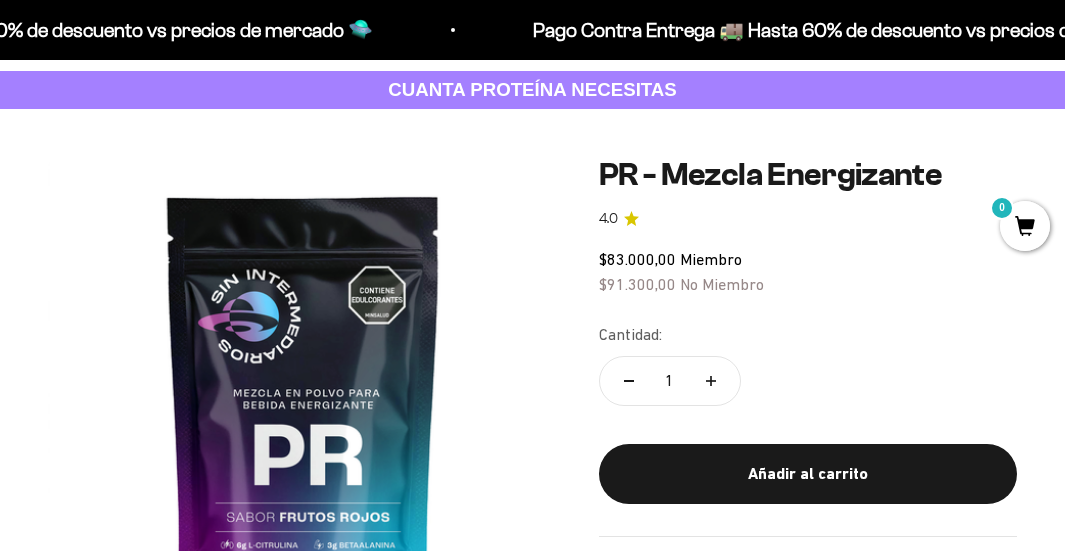 scroll, scrollTop: 200, scrollLeft: 0, axis: vertical 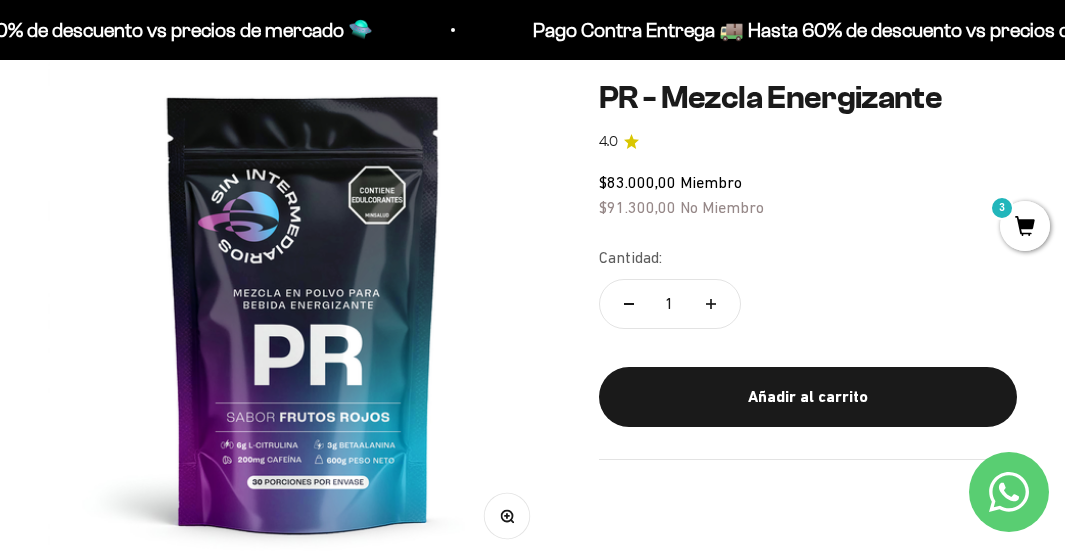 click at bounding box center (303, 312) 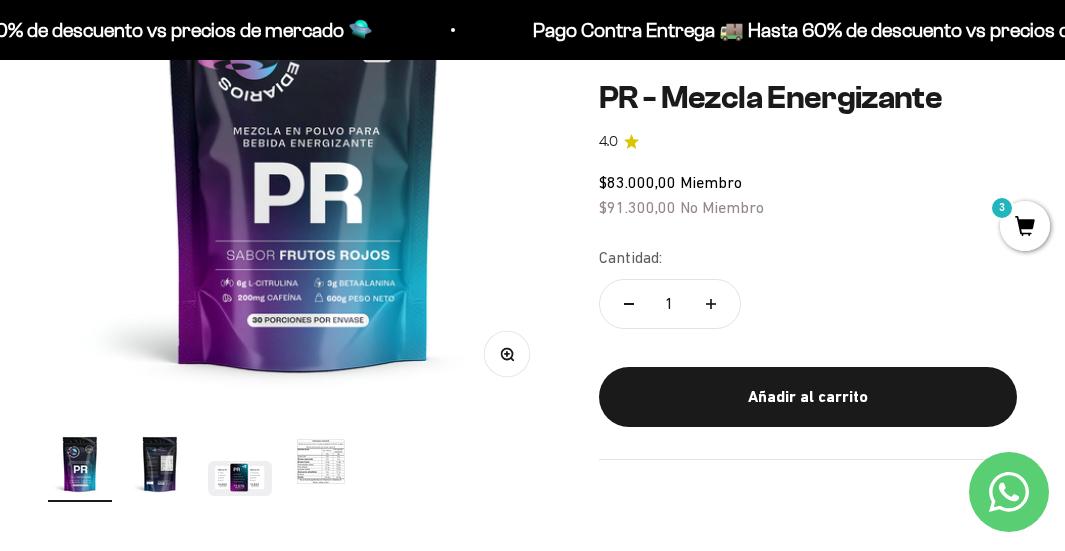 scroll, scrollTop: 400, scrollLeft: 0, axis: vertical 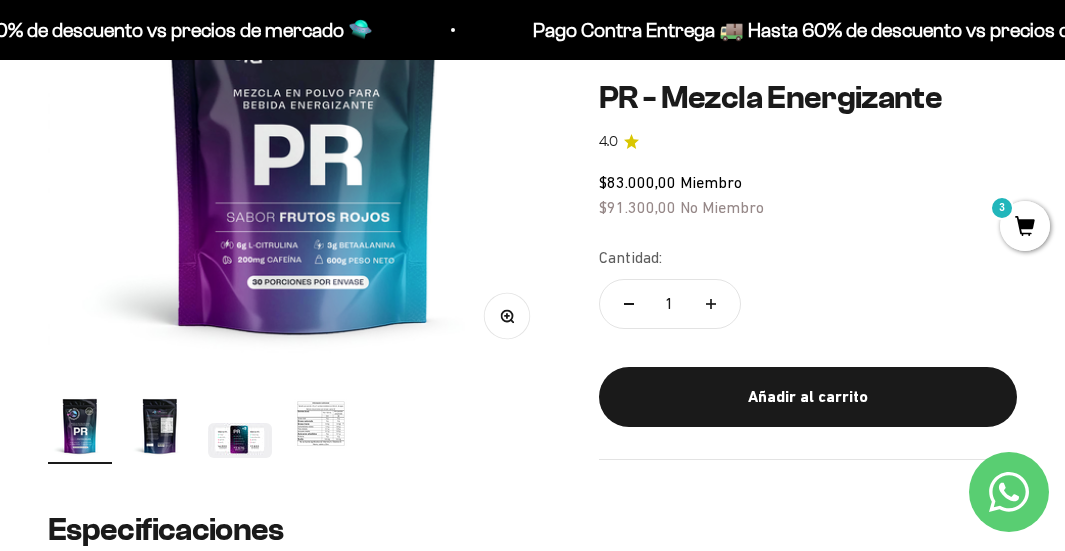 click 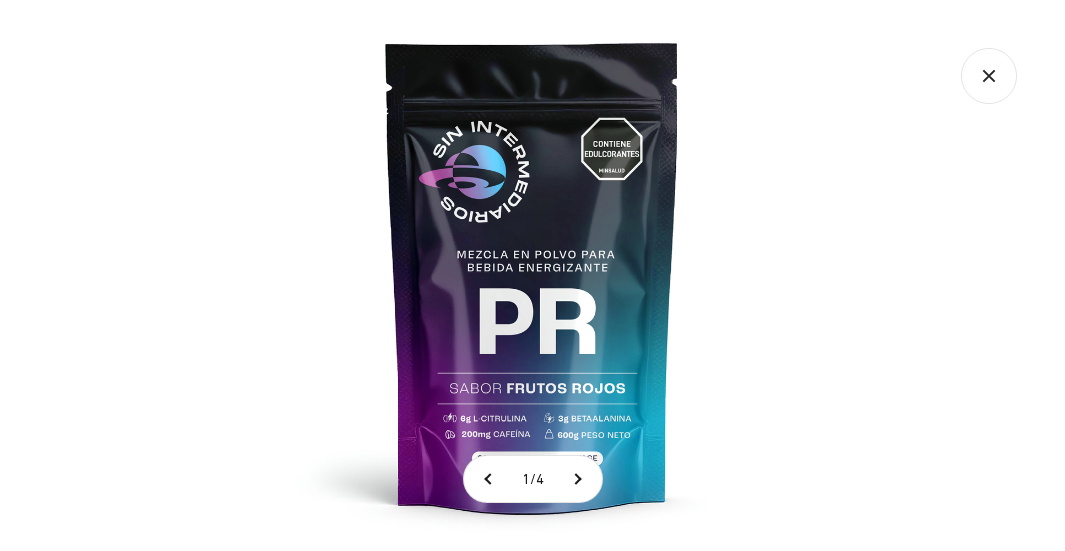 click at bounding box center (532, 275) 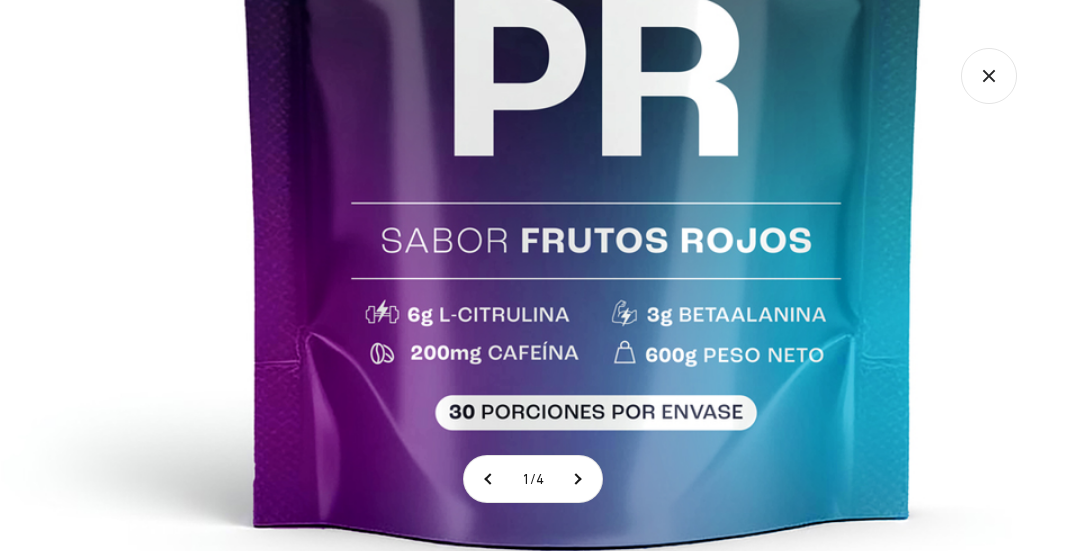 click 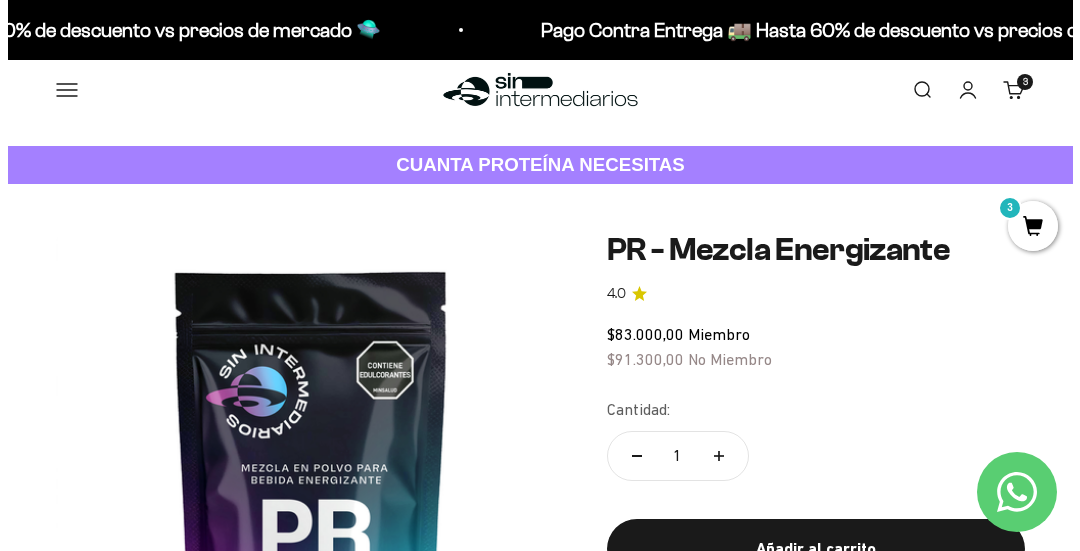 scroll, scrollTop: 0, scrollLeft: 0, axis: both 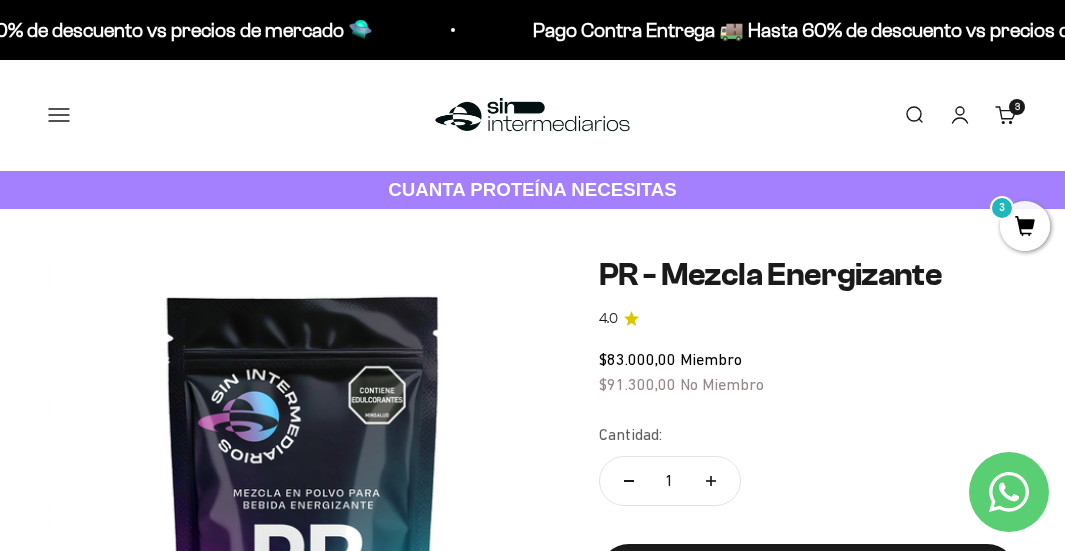 click on "Menú" at bounding box center [59, 115] 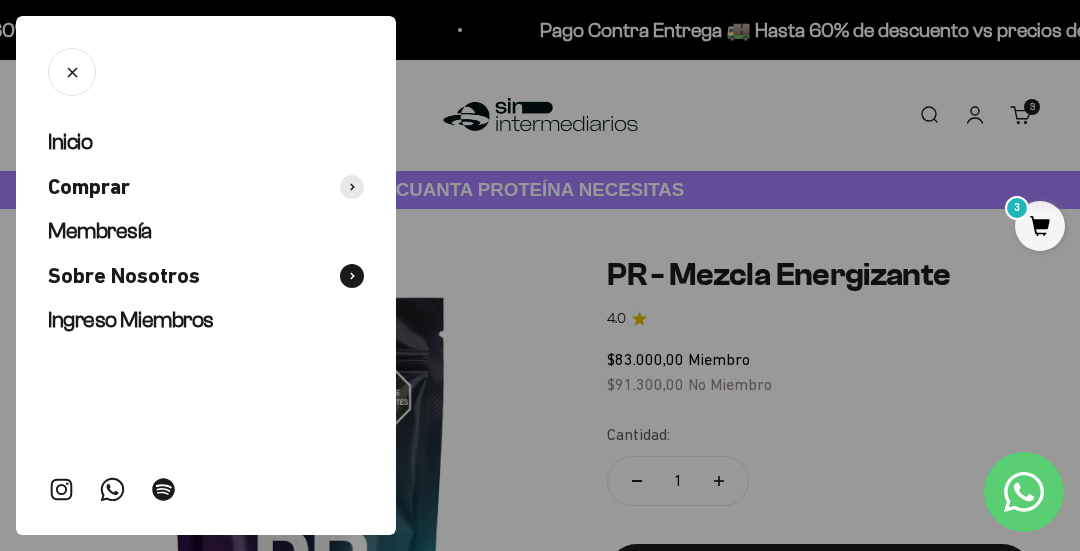 click on "Sobre Nosotros" at bounding box center [124, 276] 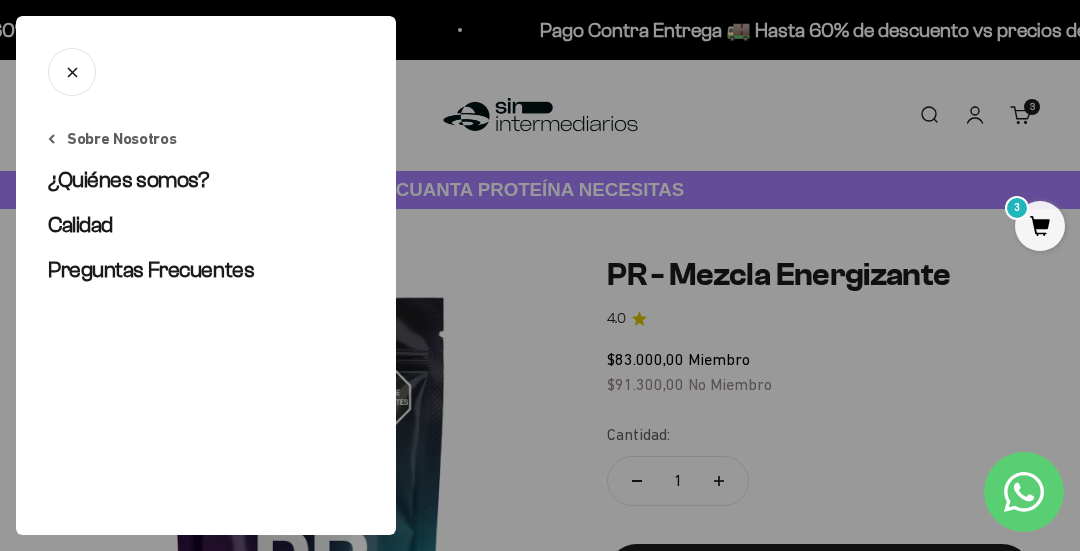 click at bounding box center (72, 72) 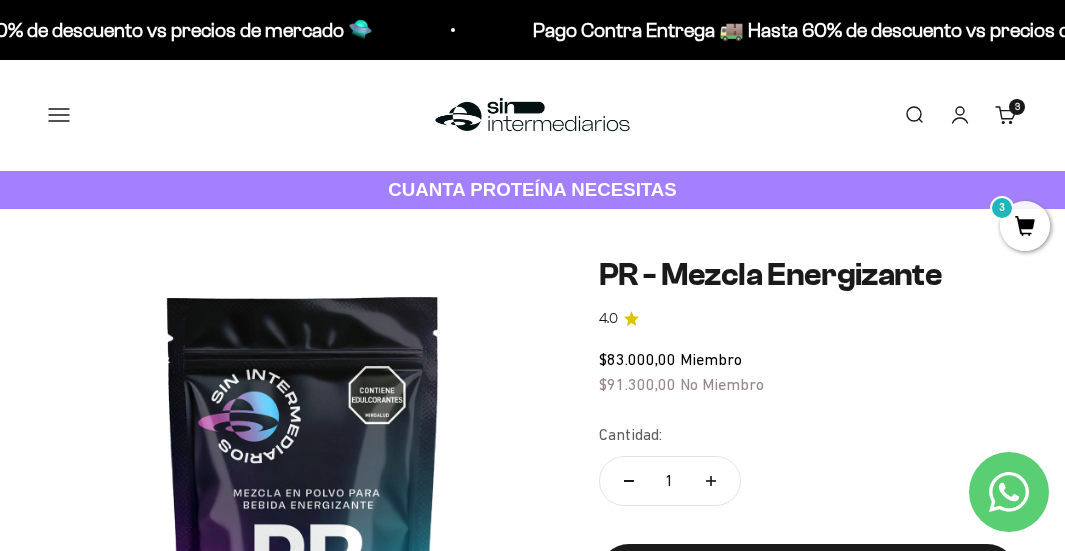 click on "Menú" at bounding box center [59, 115] 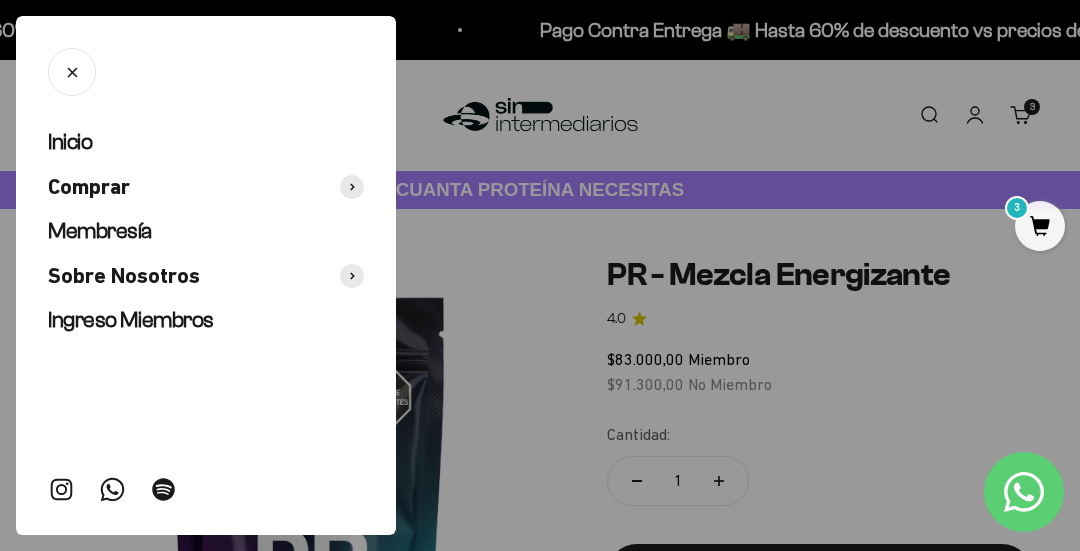 click at bounding box center [540, 275] 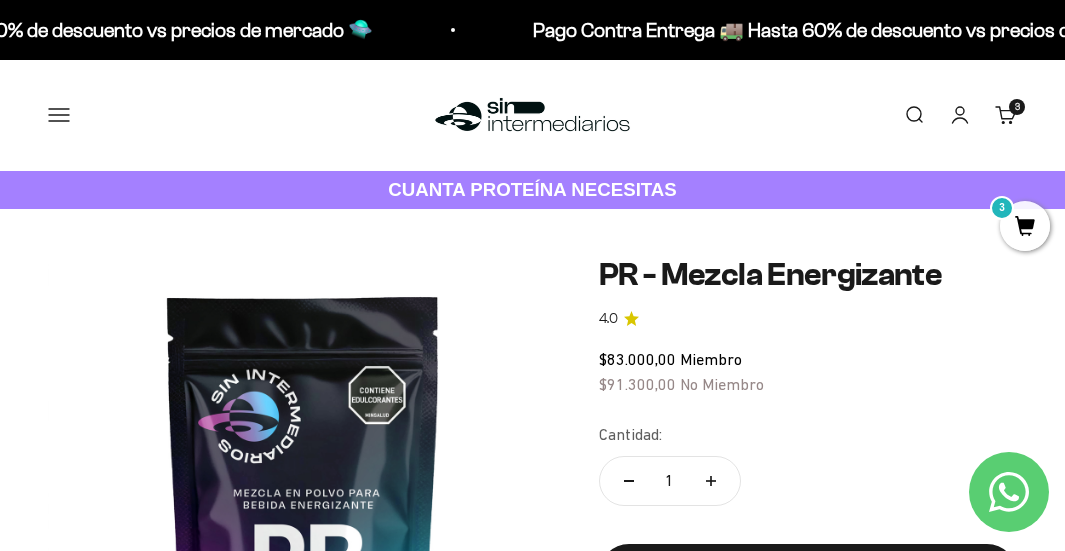click on "Menú" at bounding box center (59, 115) 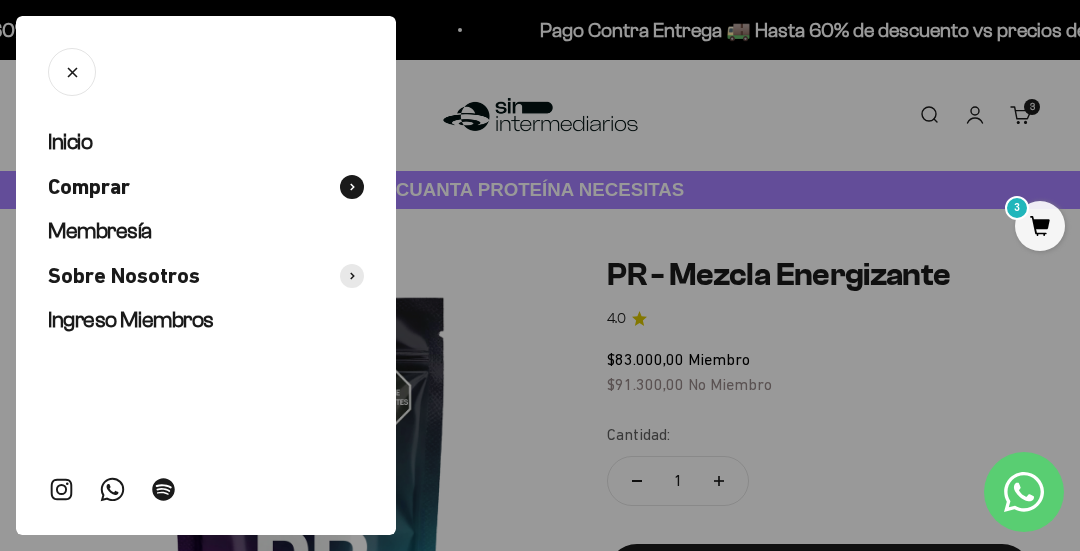click on "Comprar" at bounding box center [206, 187] 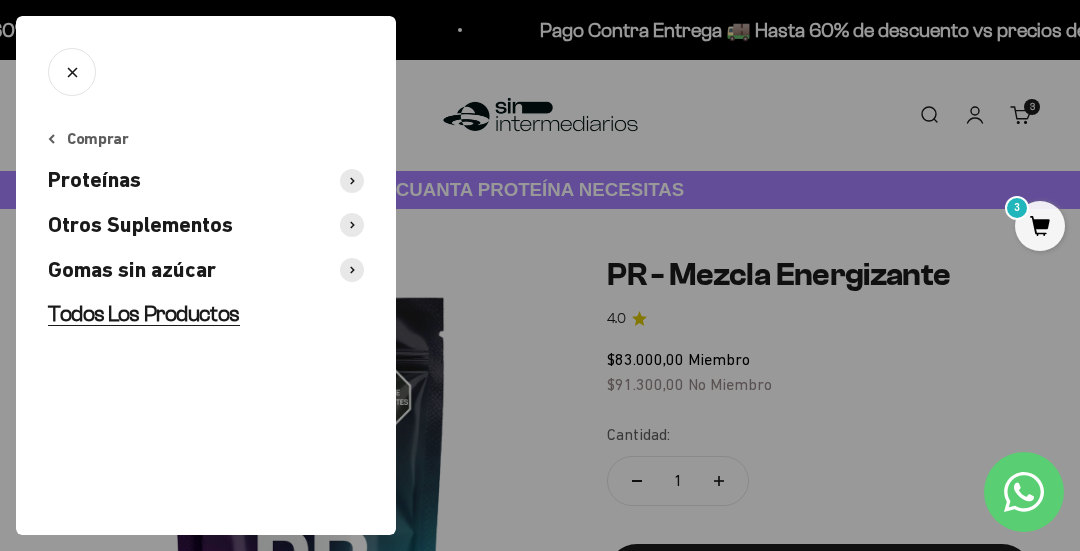 click on "Todos Los Productos" at bounding box center [144, 313] 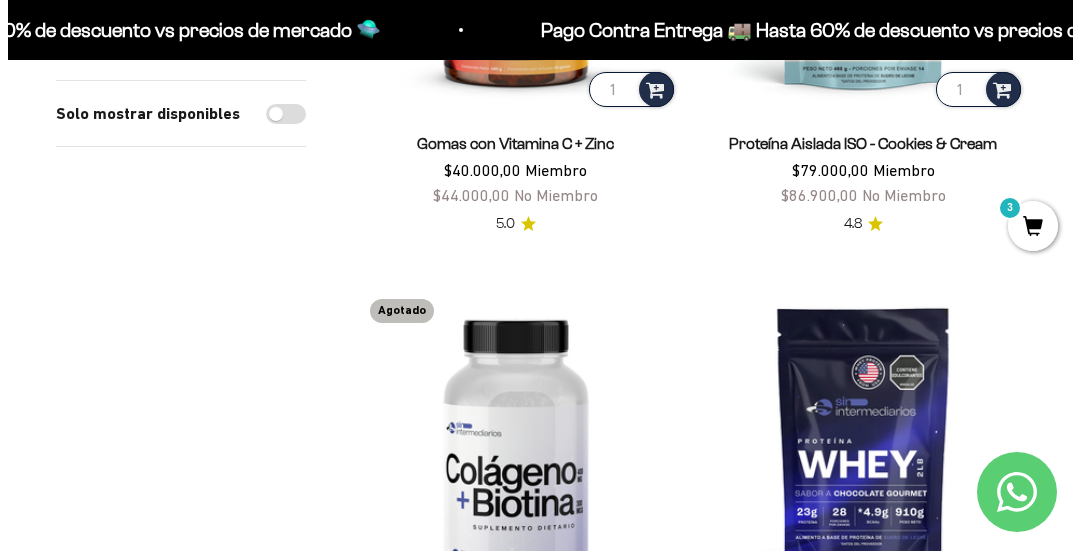 scroll, scrollTop: 3300, scrollLeft: 0, axis: vertical 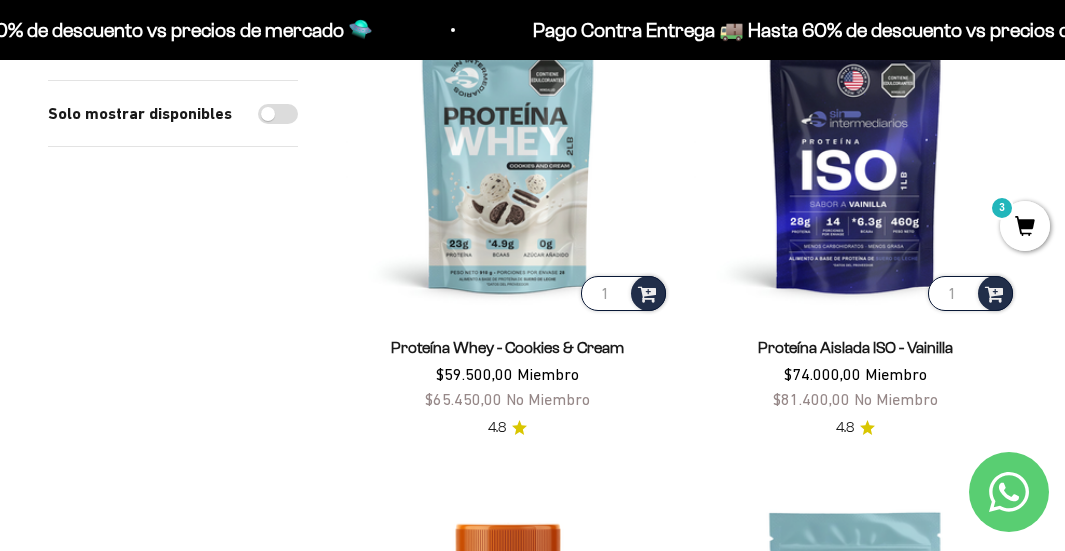 click on "3" at bounding box center [1025, 226] 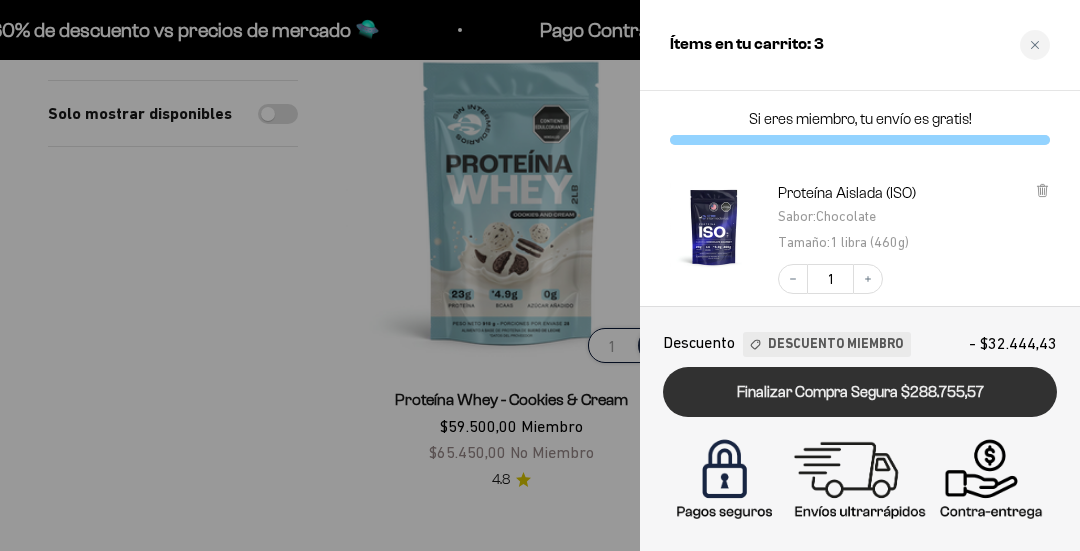 click on "Finalizar Compra Segura $288.755,57" at bounding box center [860, 392] 